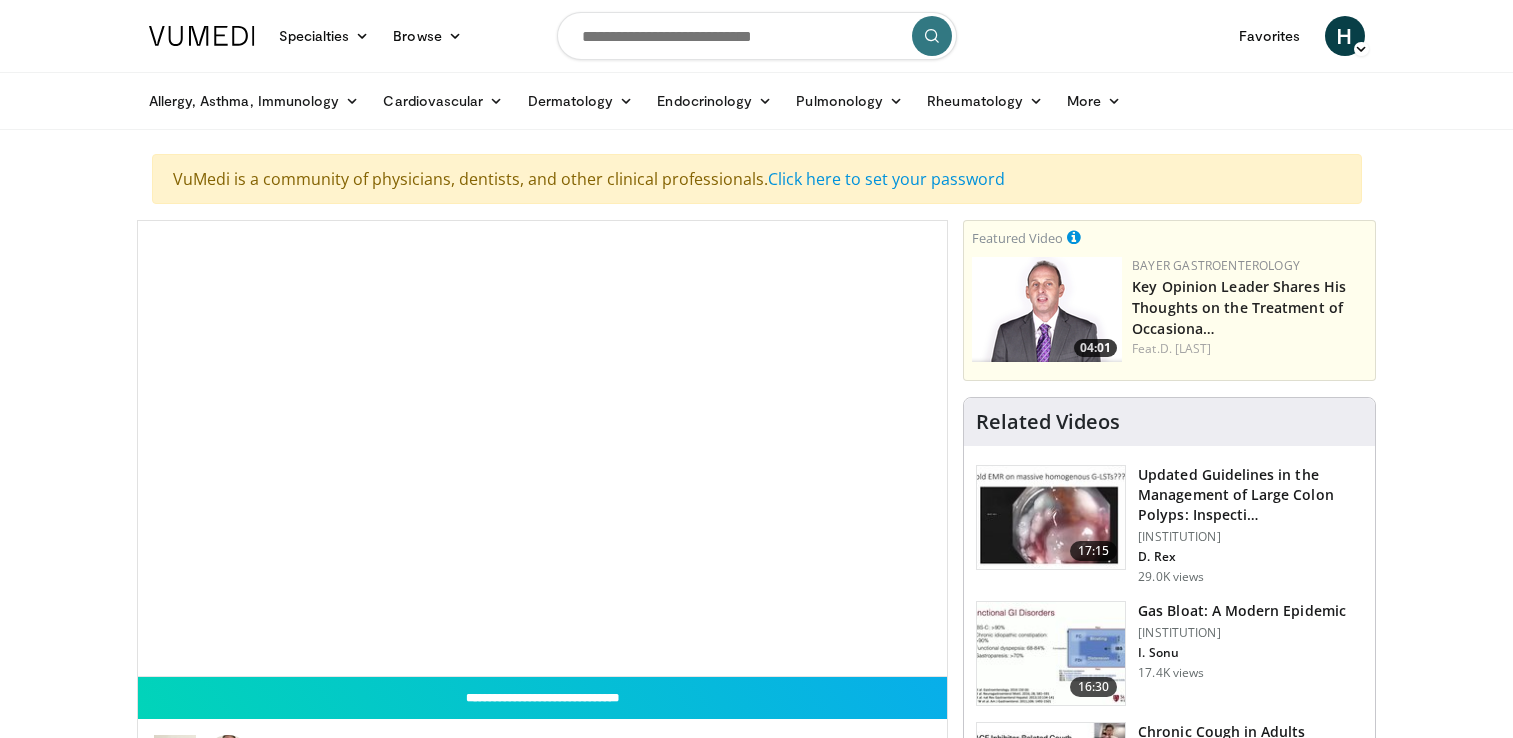 scroll, scrollTop: 0, scrollLeft: 0, axis: both 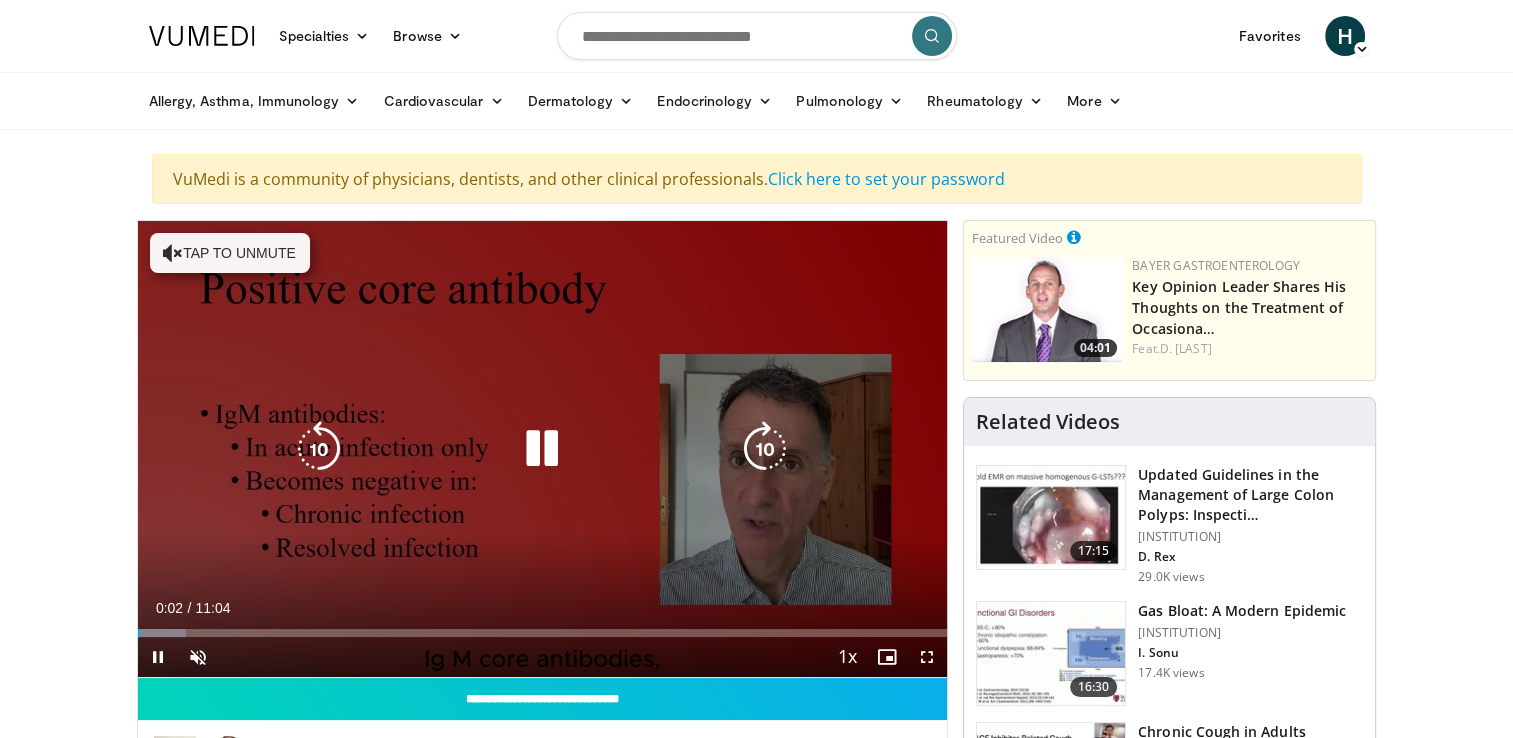 click at bounding box center [173, 253] 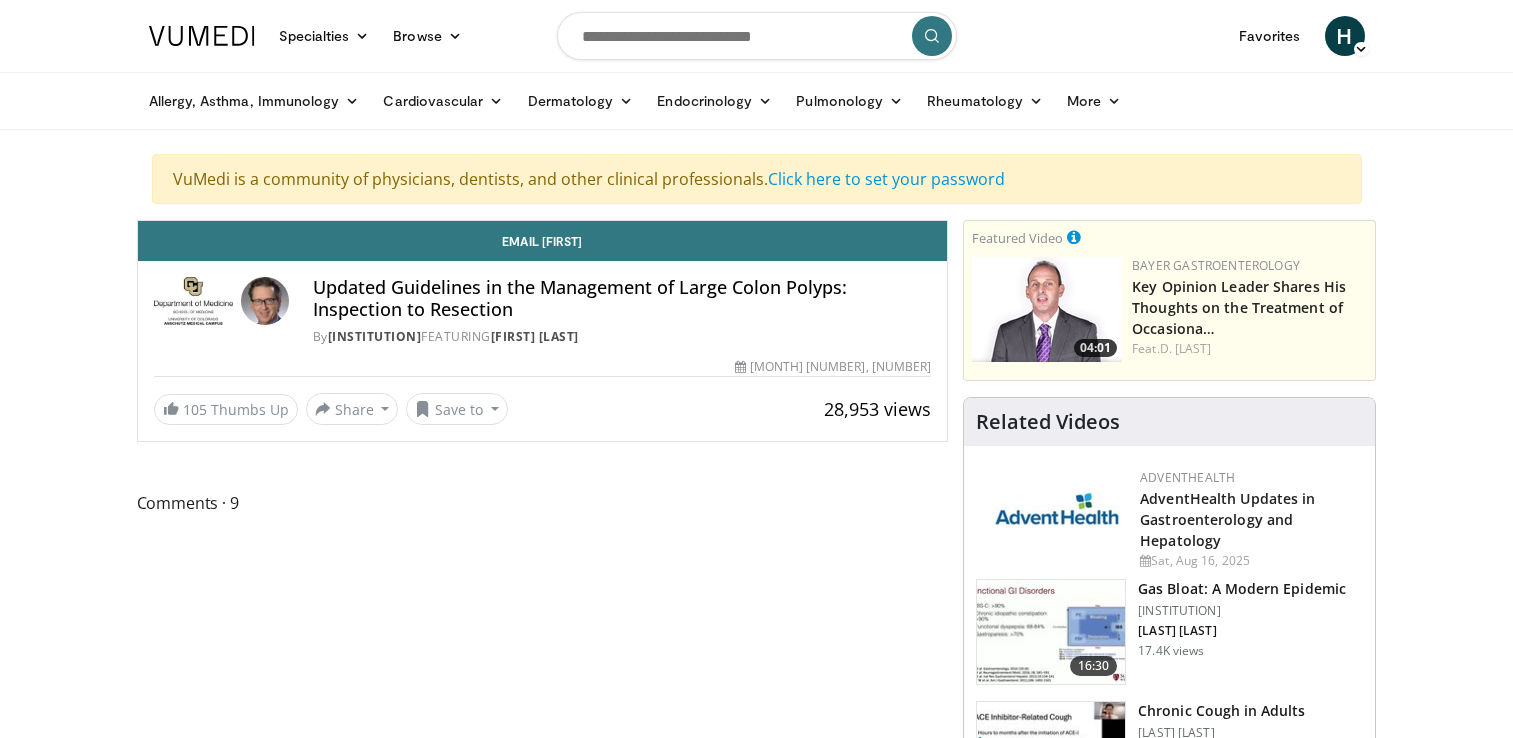 scroll, scrollTop: 0, scrollLeft: 0, axis: both 